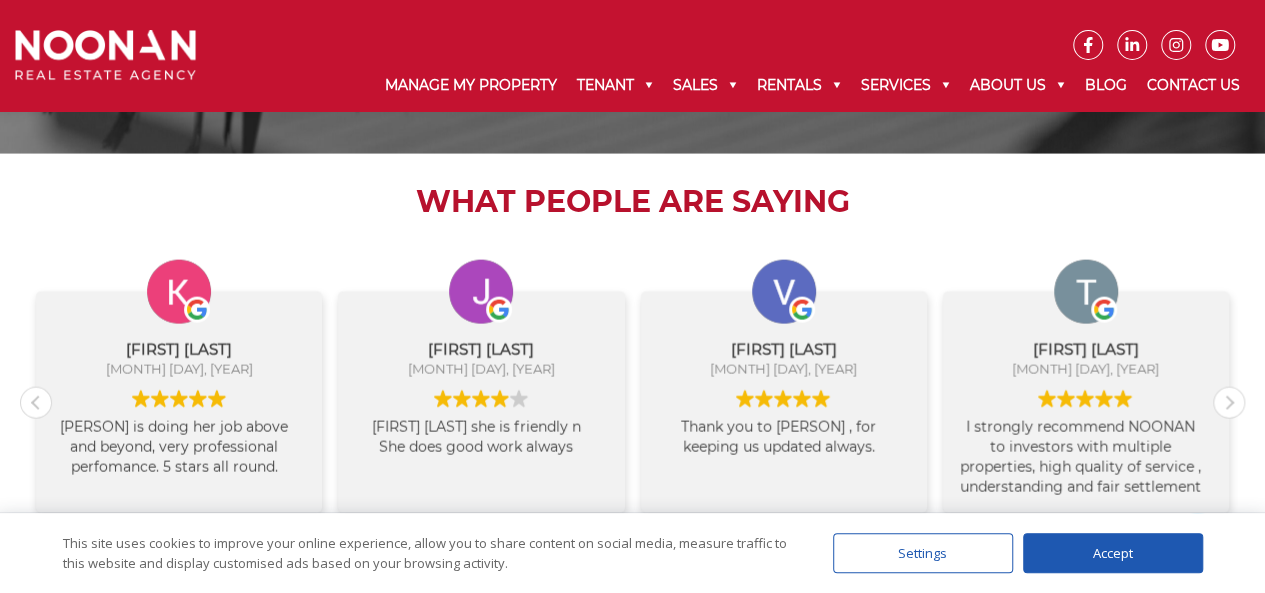 scroll, scrollTop: 2022, scrollLeft: 0, axis: vertical 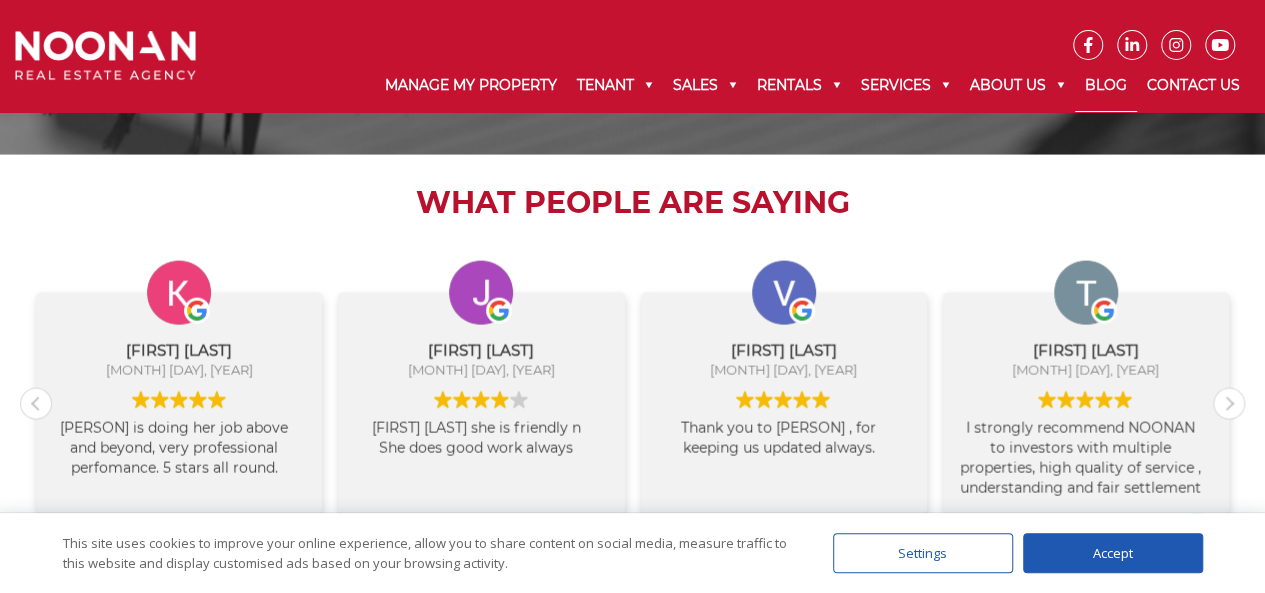 click on "Blog" at bounding box center (1106, 86) 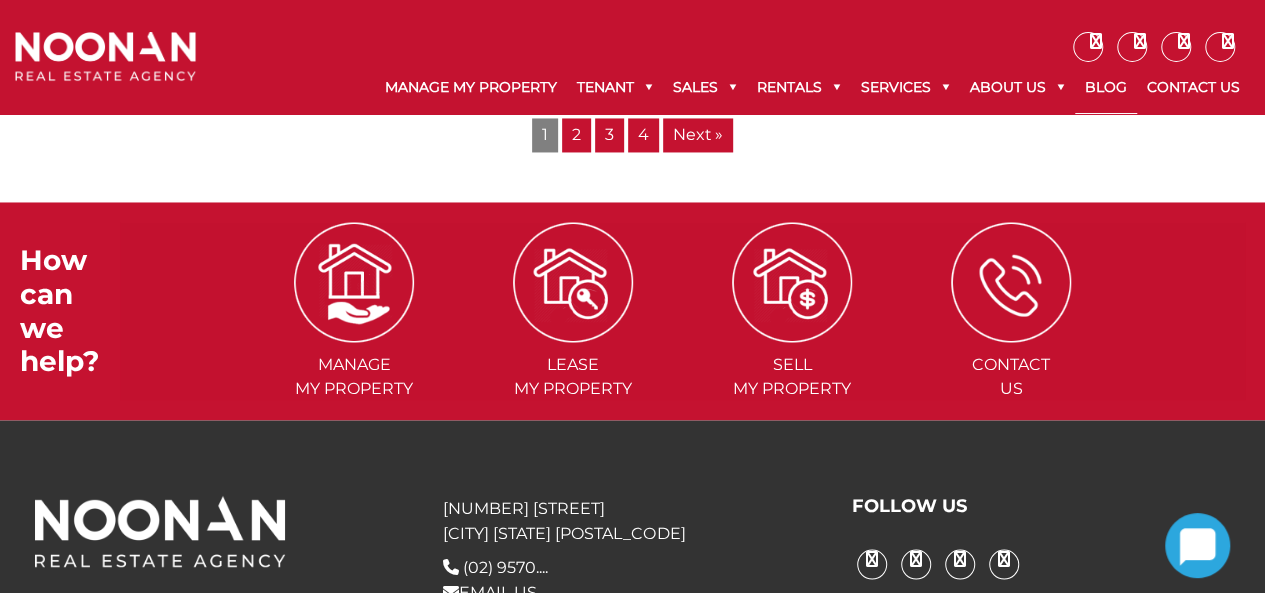 scroll, scrollTop: 1689, scrollLeft: 0, axis: vertical 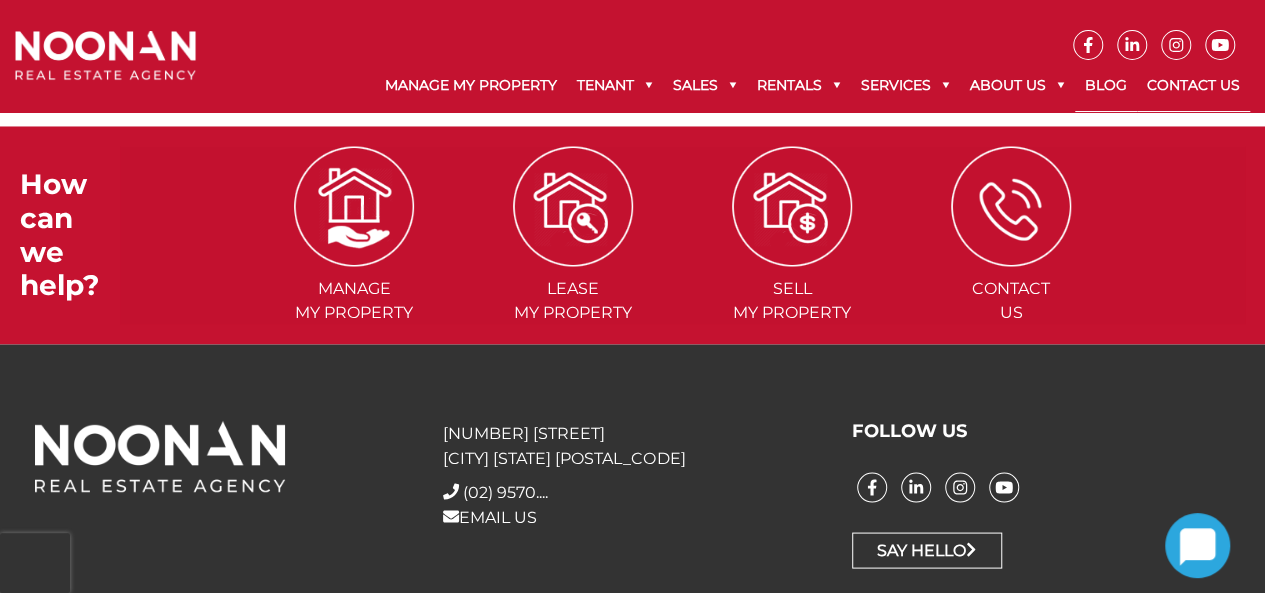 click on "Contact Us" at bounding box center (1193, 86) 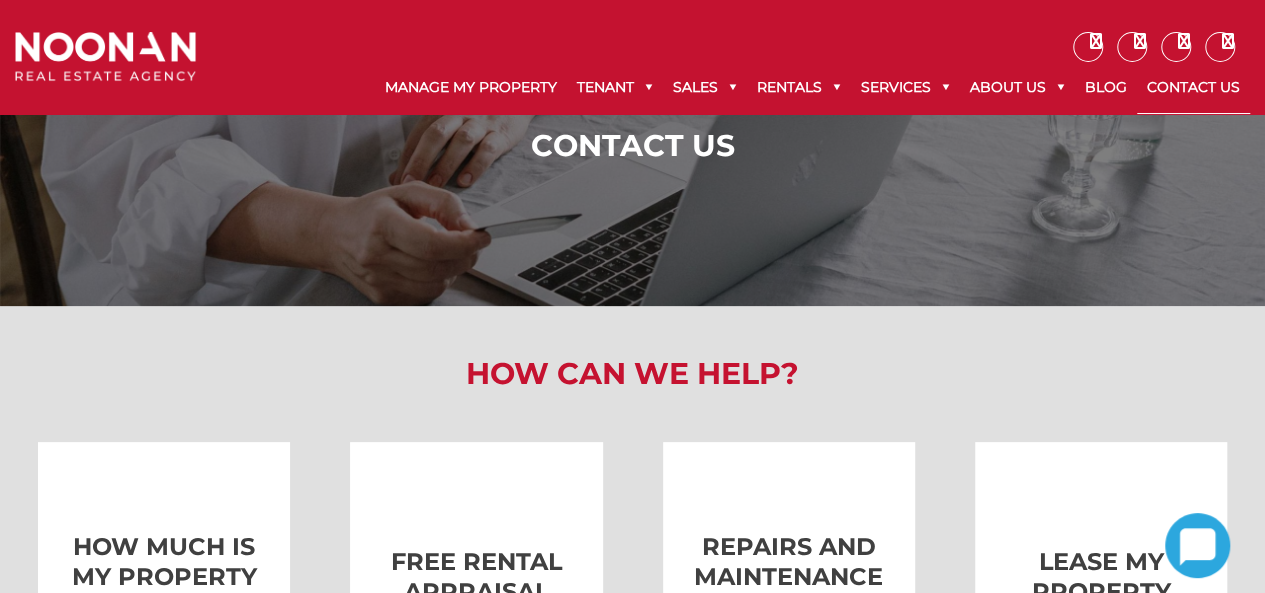scroll, scrollTop: 300, scrollLeft: 0, axis: vertical 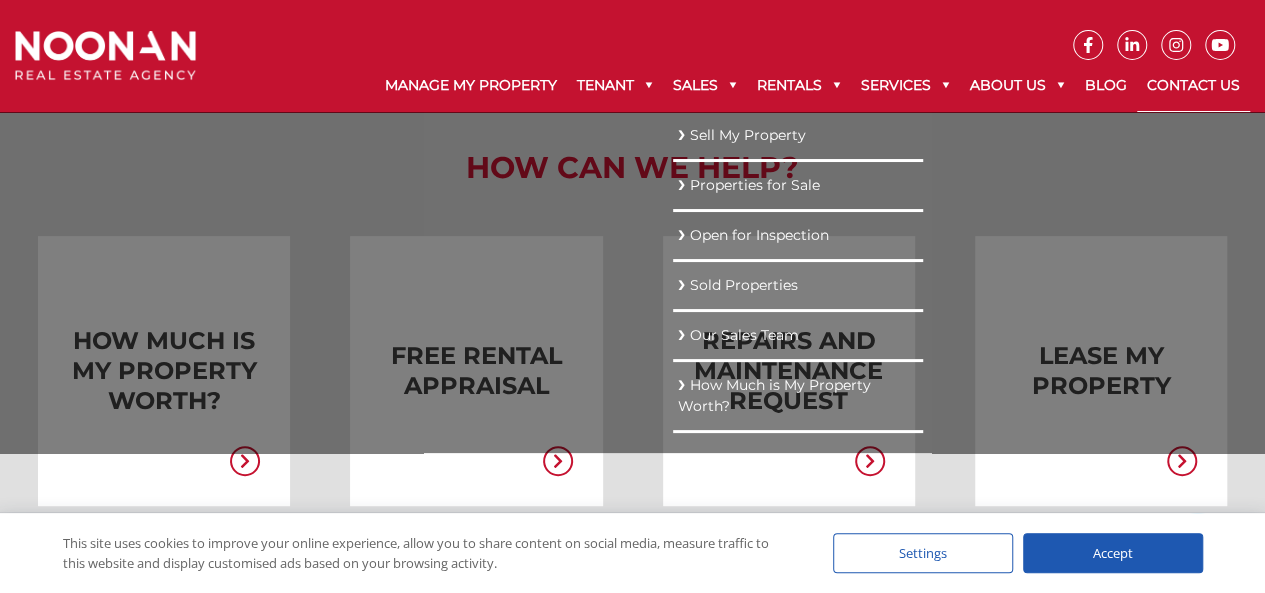 click on "Our Sales Team" at bounding box center [798, 335] 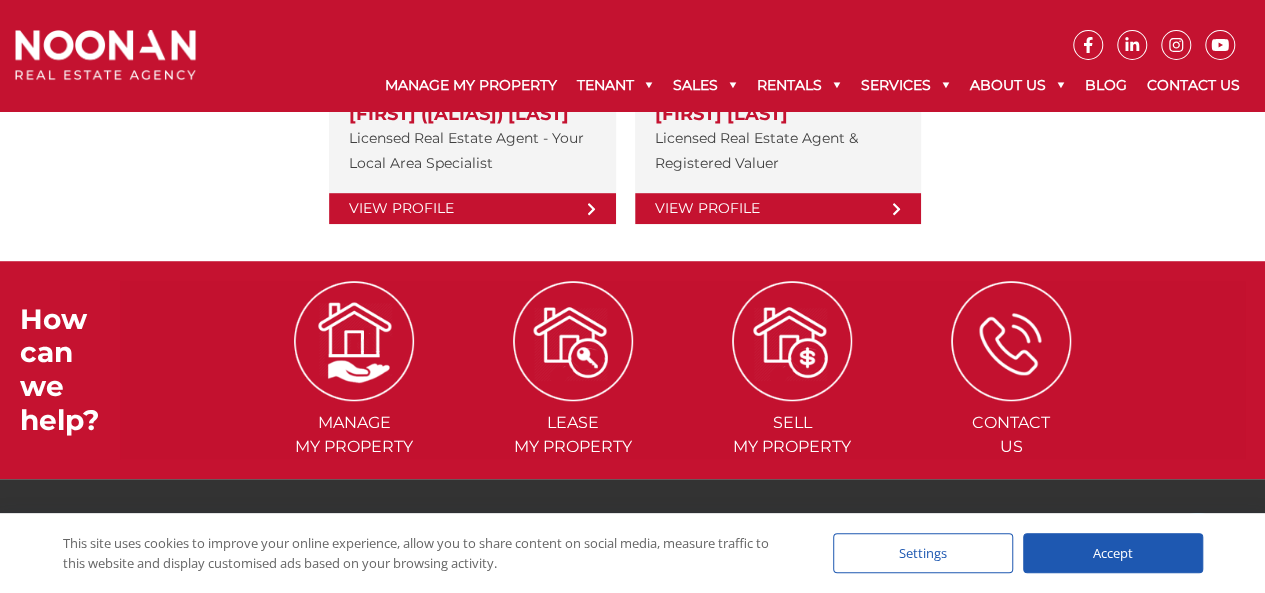 scroll, scrollTop: 481, scrollLeft: 0, axis: vertical 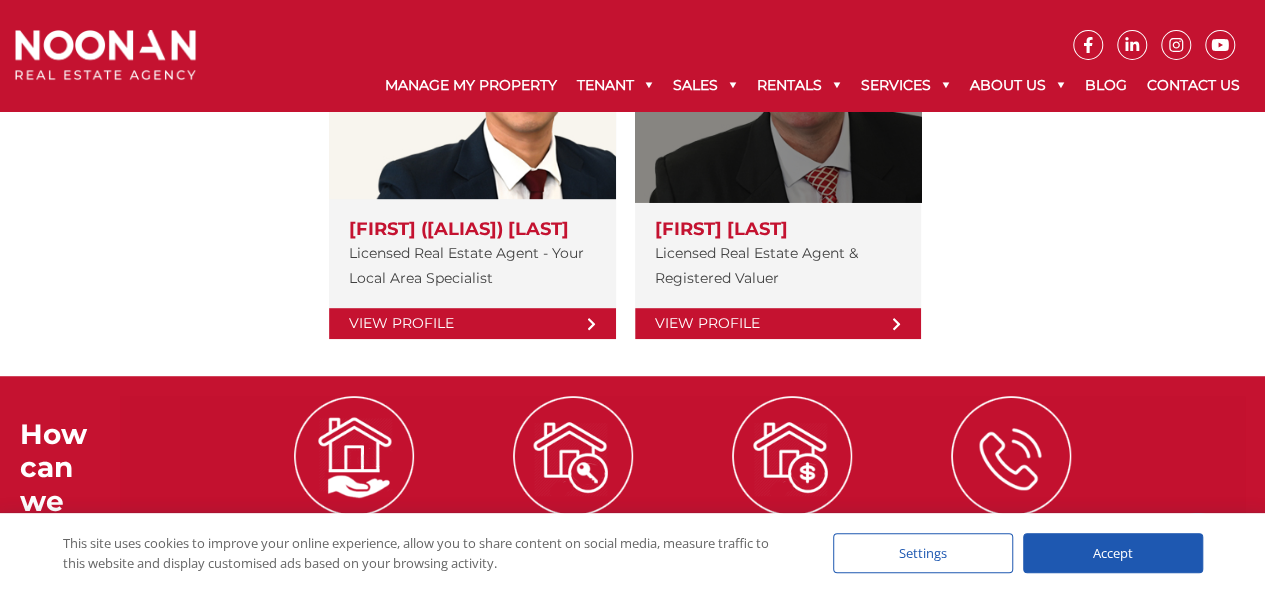 click on "View Profile" at bounding box center (778, 323) 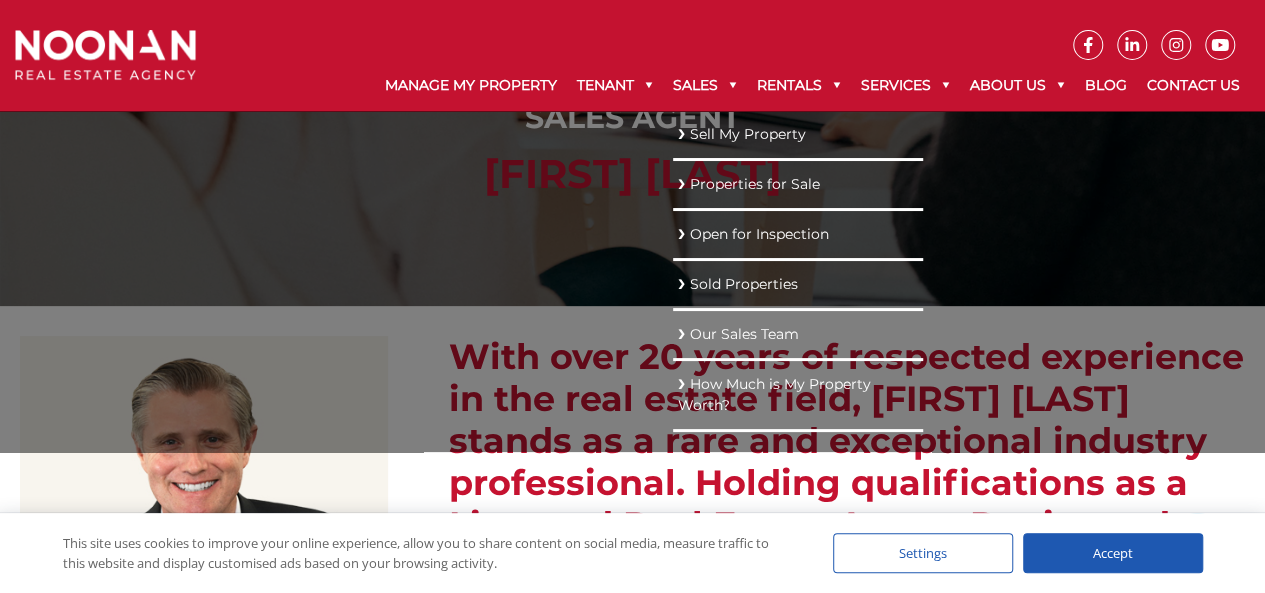 scroll, scrollTop: 300, scrollLeft: 0, axis: vertical 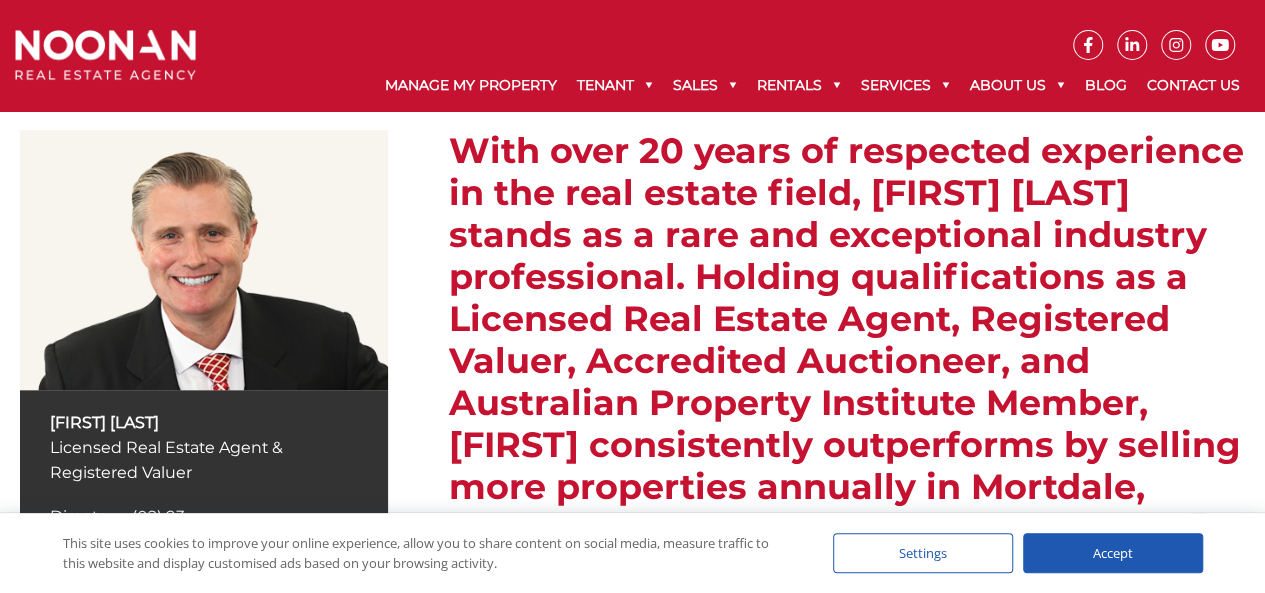 click on "Accept" at bounding box center (1113, 553) 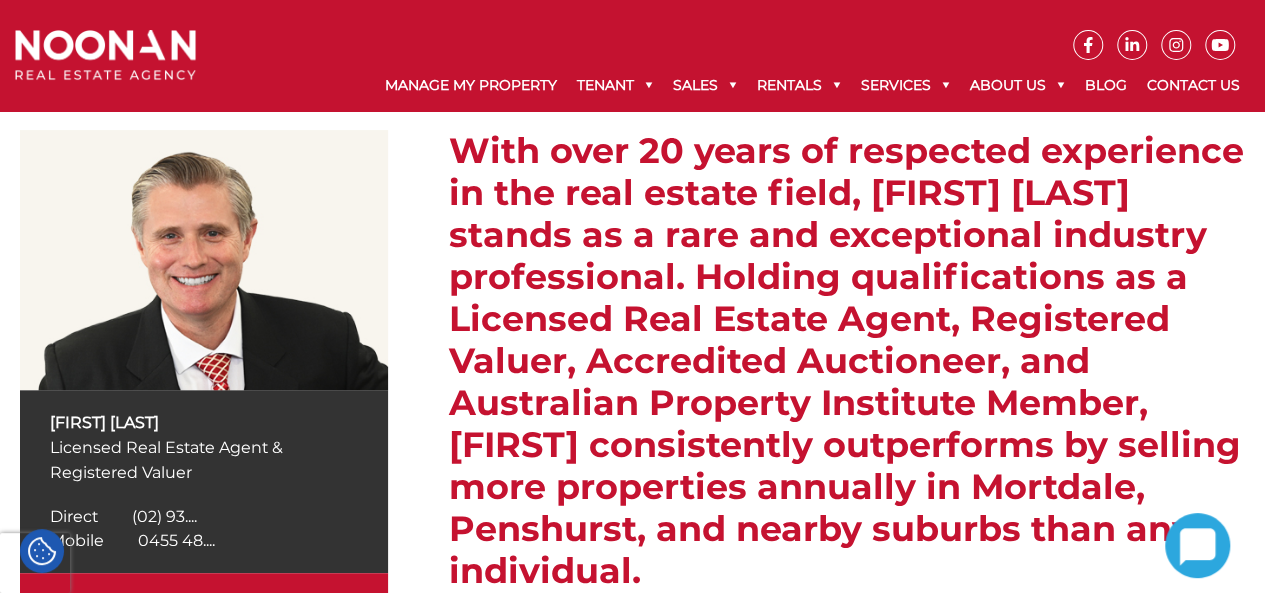click on "With over 20 years of respected experience in the real estate field, [FIRST] [LAST] stands as a rare and exceptional industry professional. Holding qualifications as a Licensed Real Estate Agent, Registered Valuer, Accredited Auctioneer, and Australian Property Institute Member, [FIRST] consistently outperforms by selling more properties annually in Mortdale, Penshurst, and nearby suburbs than any individual." at bounding box center [847, 361] 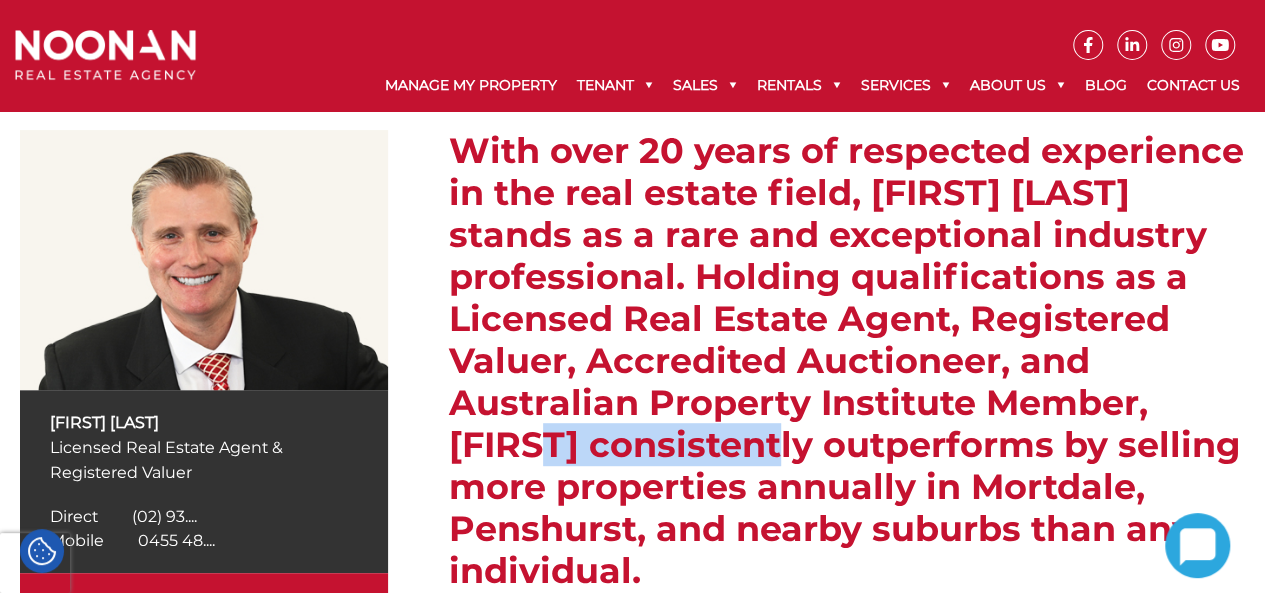 click on "With over 20 years of respected experience in the real estate field, [FIRST] [LAST] stands as a rare and exceptional industry professional. Holding qualifications as a Licensed Real Estate Agent, Registered Valuer, Accredited Auctioneer, and Australian Property Institute Member, [FIRST] consistently outperforms by selling more properties annually in Mortdale, Penshurst, and nearby suburbs than any individual." at bounding box center (847, 361) 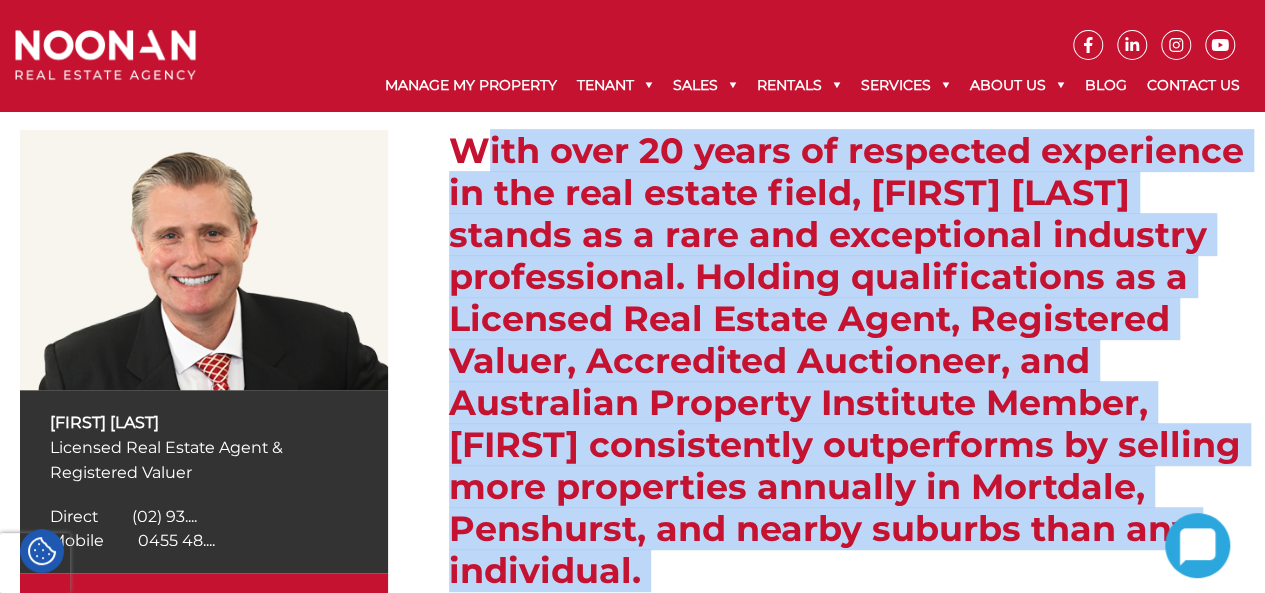 click on "With over 20 years of respected experience in the real estate field, [FIRST] [LAST] stands as a rare and exceptional industry professional. Holding qualifications as a Licensed Real Estate Agent, Registered Valuer, Accredited Auctioneer, and Australian Property Institute Member, [FIRST] consistently outperforms by selling more properties annually in Mortdale, Penshurst, and nearby suburbs than any individual." at bounding box center [847, 361] 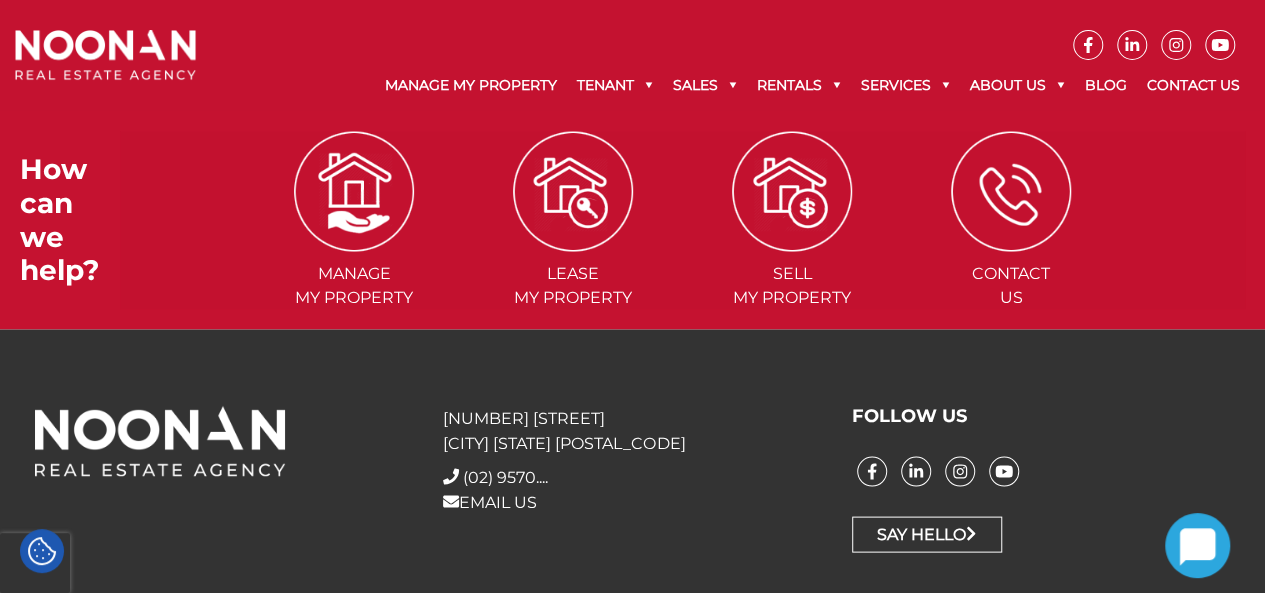 scroll, scrollTop: 1400, scrollLeft: 0, axis: vertical 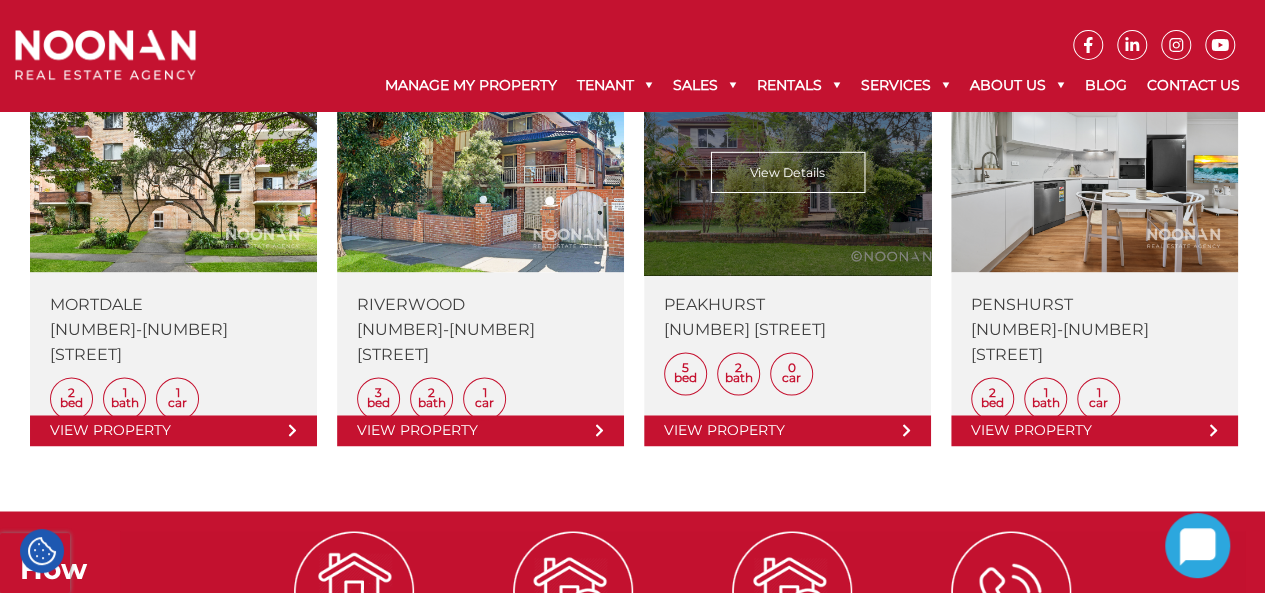 click at bounding box center [787, 259] 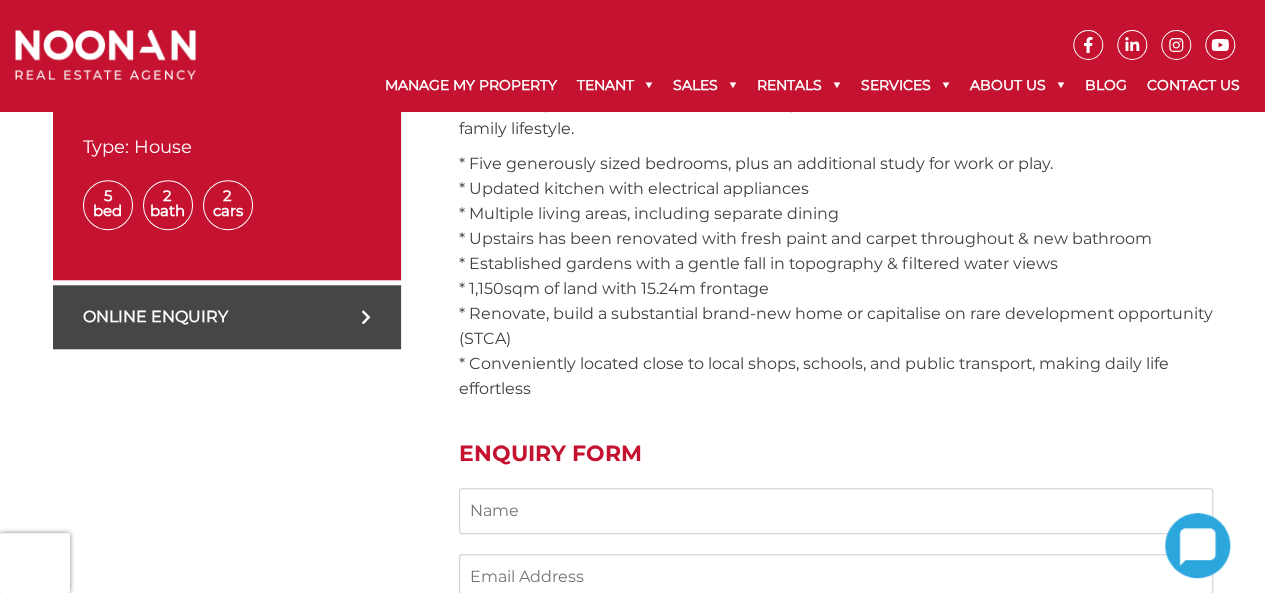 scroll, scrollTop: 697, scrollLeft: 0, axis: vertical 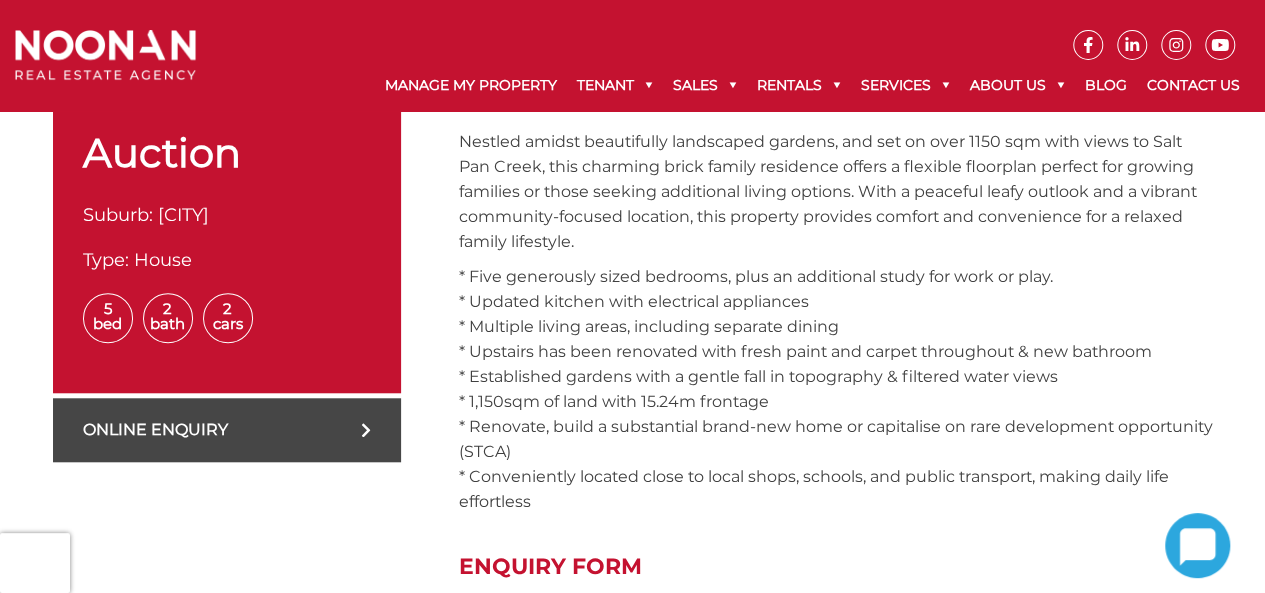 click on "* Five generously sized bedrooms, plus an additional study for work or play.
* Updated kitchen with electrical appliances
* Multiple living areas, including separate dining
* Upstairs has been renovated with fresh paint and carpet throughout & new bathroom
* Established gardens with a gentle fall in topography & filtered water views
* 1,150sqm of land with 15.24m frontage
* Renovate, build a substantial brand-new home or capitalise on rare development opportunity (STCA)
* Conveniently located close to local shops, schools, and public transport, making daily life effortless" at bounding box center [836, 389] 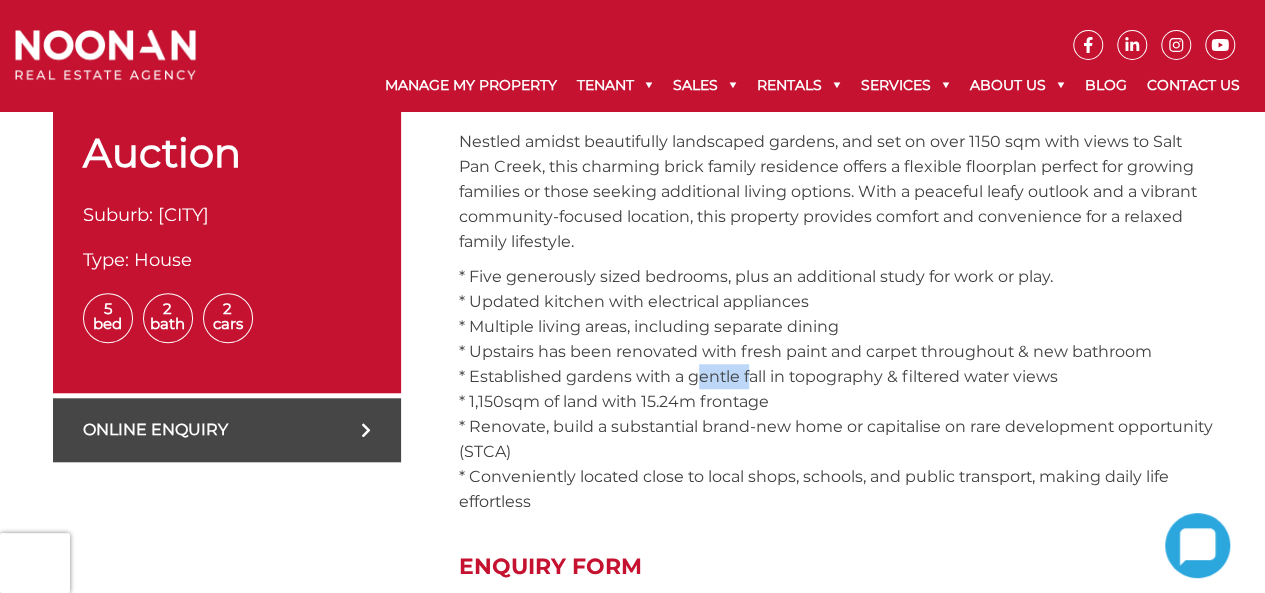 click on "* Five generously sized bedrooms, plus an additional study for work or play.
* Updated kitchen with electrical appliances
* Multiple living areas, including separate dining
* Upstairs has been renovated with fresh paint and carpet throughout & new bathroom
* Established gardens with a gentle fall in topography & filtered water views
* 1,150sqm of land with 15.24m frontage
* Renovate, build a substantial brand-new home or capitalise on rare development opportunity (STCA)
* Conveniently located close to local shops, schools, and public transport, making daily life effortless" at bounding box center [836, 389] 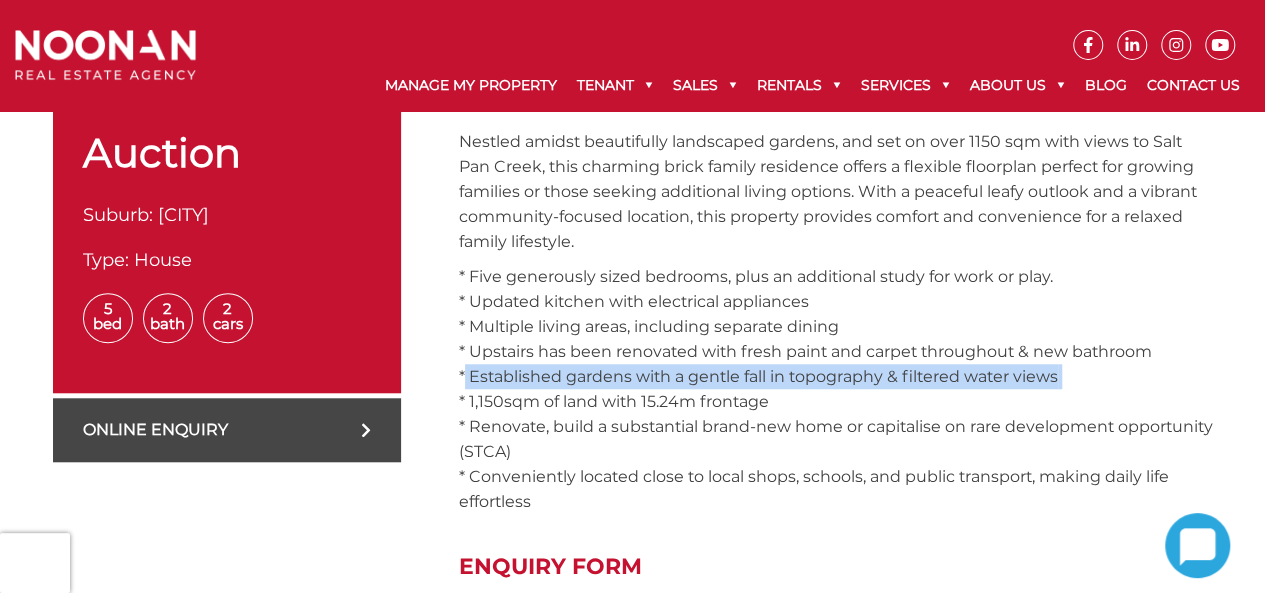 click on "* Five generously sized bedrooms, plus an additional study for work or play.
* Updated kitchen with electrical appliances
* Multiple living areas, including separate dining
* Upstairs has been renovated with fresh paint and carpet throughout & new bathroom
* Established gardens with a gentle fall in topography & filtered water views
* 1,150sqm of land with 15.24m frontage
* Renovate, build a substantial brand-new home or capitalise on rare development opportunity (STCA)
* Conveniently located close to local shops, schools, and public transport, making daily life effortless" at bounding box center (836, 389) 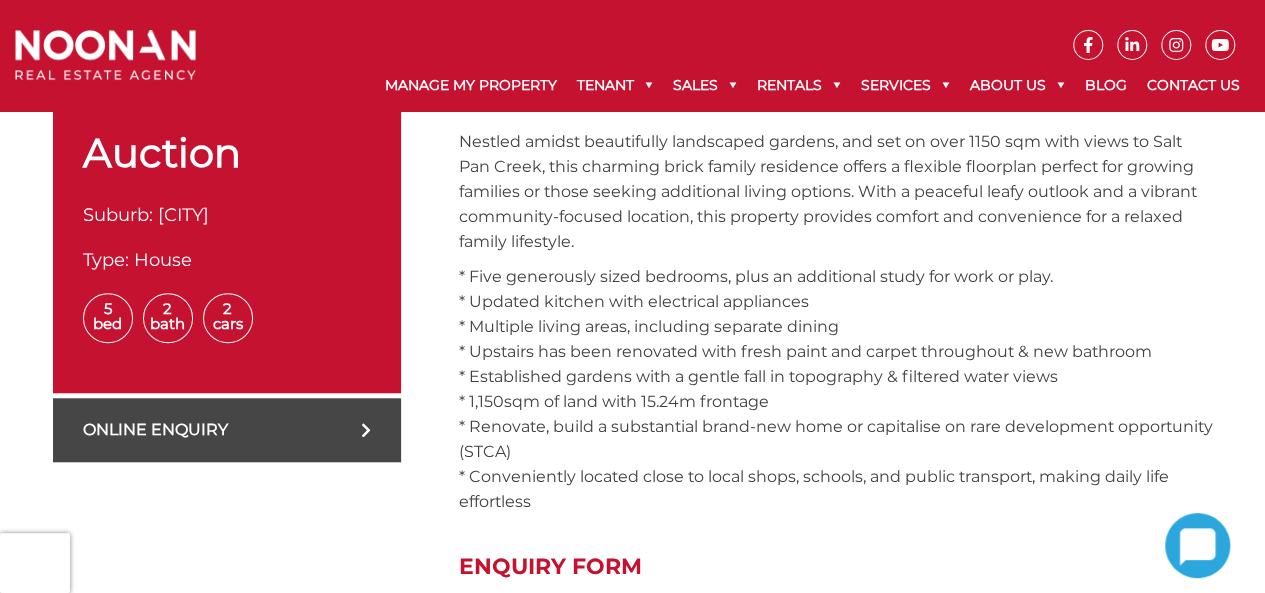 click on "* Five generously sized bedrooms, plus an additional study for work or play.
* Updated kitchen with electrical appliances
* Multiple living areas, including separate dining
* Upstairs has been renovated with fresh paint and carpet throughout & new bathroom
* Established gardens with a gentle fall in topography & filtered water views
* 1,150sqm of land with 15.24m frontage
* Renovate, build a substantial brand-new home or capitalise on rare development opportunity (STCA)
* Conveniently located close to local shops, schools, and public transport, making daily life effortless" at bounding box center [836, 389] 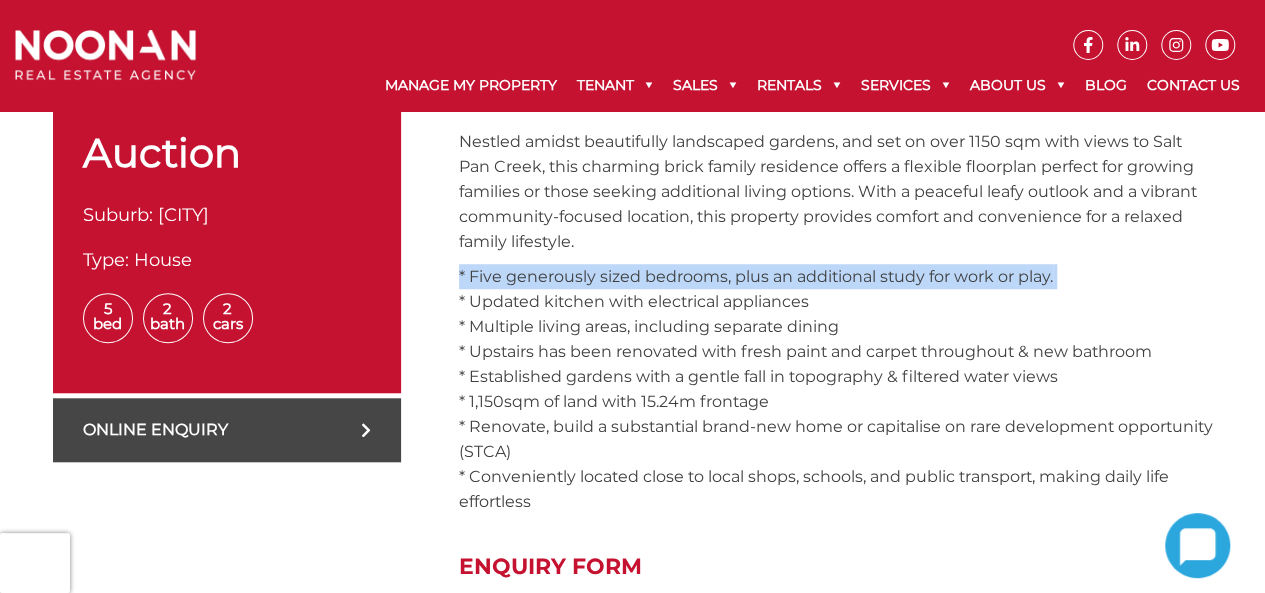 click on "* Five generously sized bedrooms, plus an additional study for work or play.
* Updated kitchen with electrical appliances
* Multiple living areas, including separate dining
* Upstairs has been renovated with fresh paint and carpet throughout & new bathroom
* Established gardens with a gentle fall in topography & filtered water views
* 1,150sqm of land with 15.24m frontage
* Renovate, build a substantial brand-new home or capitalise on rare development opportunity (STCA)
* Conveniently located close to local shops, schools, and public transport, making daily life effortless" at bounding box center (836, 389) 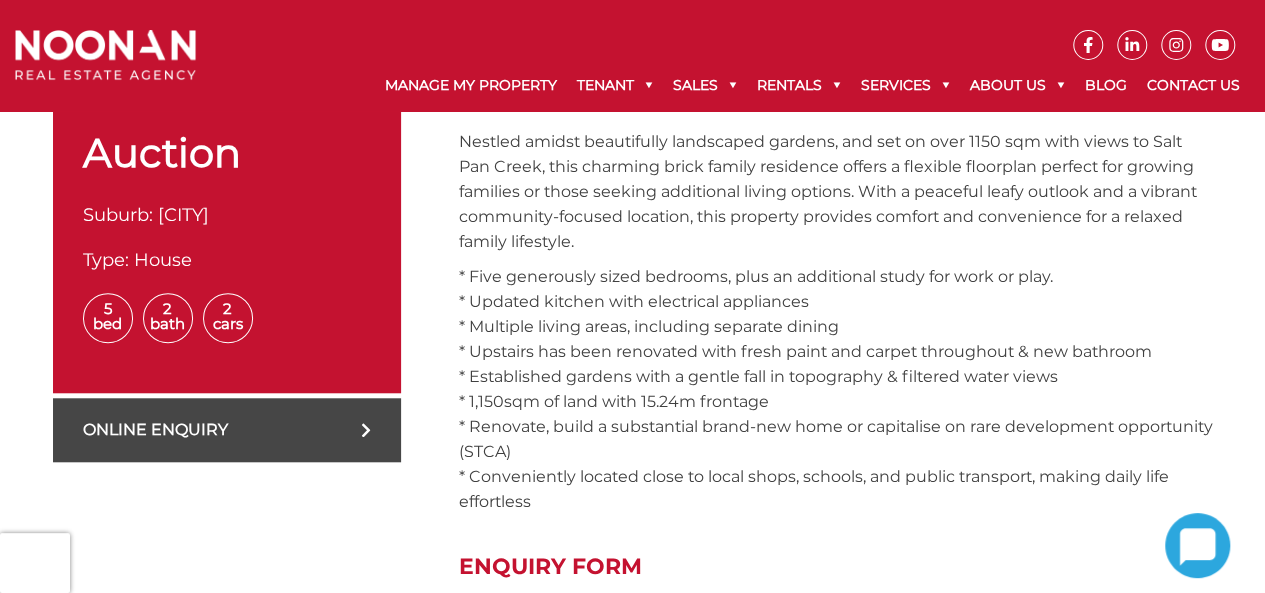 click on "Nestled amidst beautifully landscaped gardens, and set on over 1150 sqm with views to Salt Pan Creek, this charming brick family residence offers a flexible floorplan perfect for growing families or those seeking additional living options. With a peaceful leafy outlook and a vibrant community-focused location, this property provides comfort and convenience for a relaxed family lifestyle." at bounding box center (836, 191) 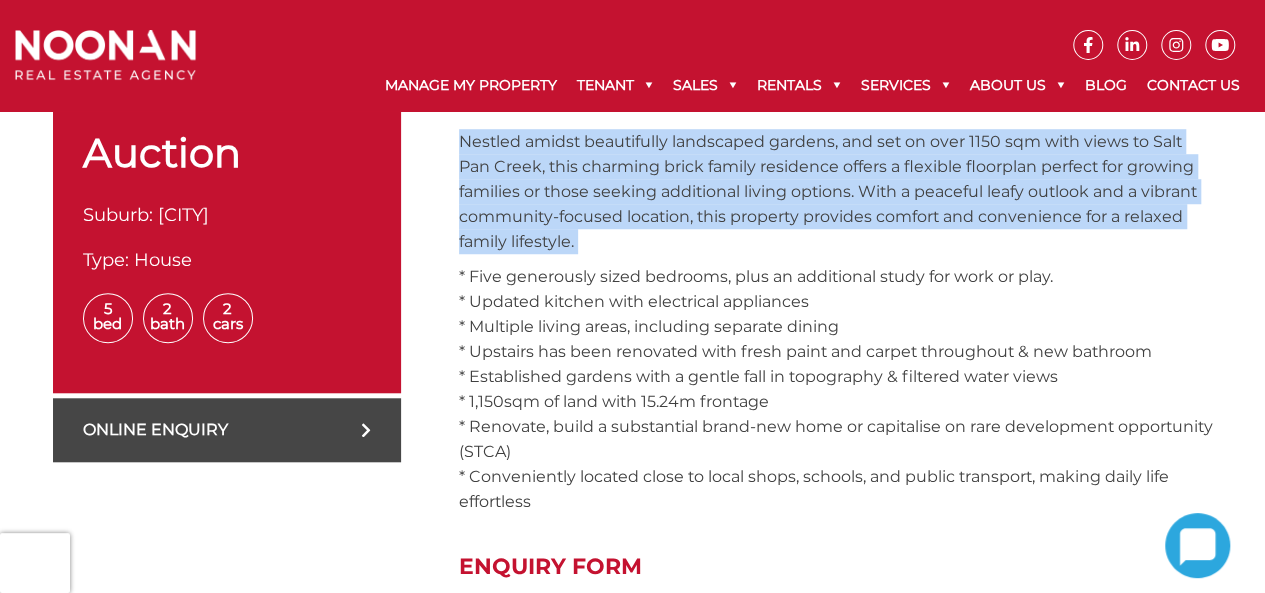 click on "Nestled amidst beautifully landscaped gardens, and set on over 1150 sqm with views to Salt Pan Creek, this charming brick family residence offers a flexible floorplan perfect for growing families or those seeking additional living options. With a peaceful leafy outlook and a vibrant community-focused location, this property provides comfort and convenience for a relaxed family lifestyle." at bounding box center (836, 191) 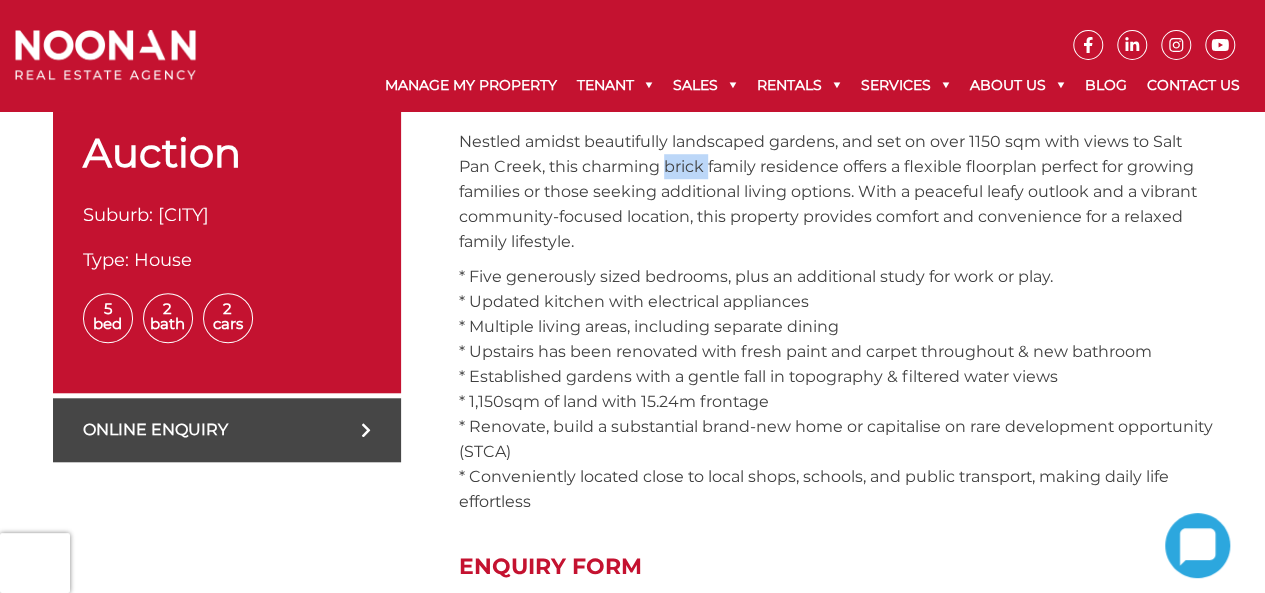 click on "Nestled amidst beautifully landscaped gardens, and set on over 1150 sqm with views to Salt Pan Creek, this charming brick family residence offers a flexible floorplan perfect for growing families or those seeking additional living options. With a peaceful leafy outlook and a vibrant community-focused location, this property provides comfort and convenience for a relaxed family lifestyle." at bounding box center (836, 191) 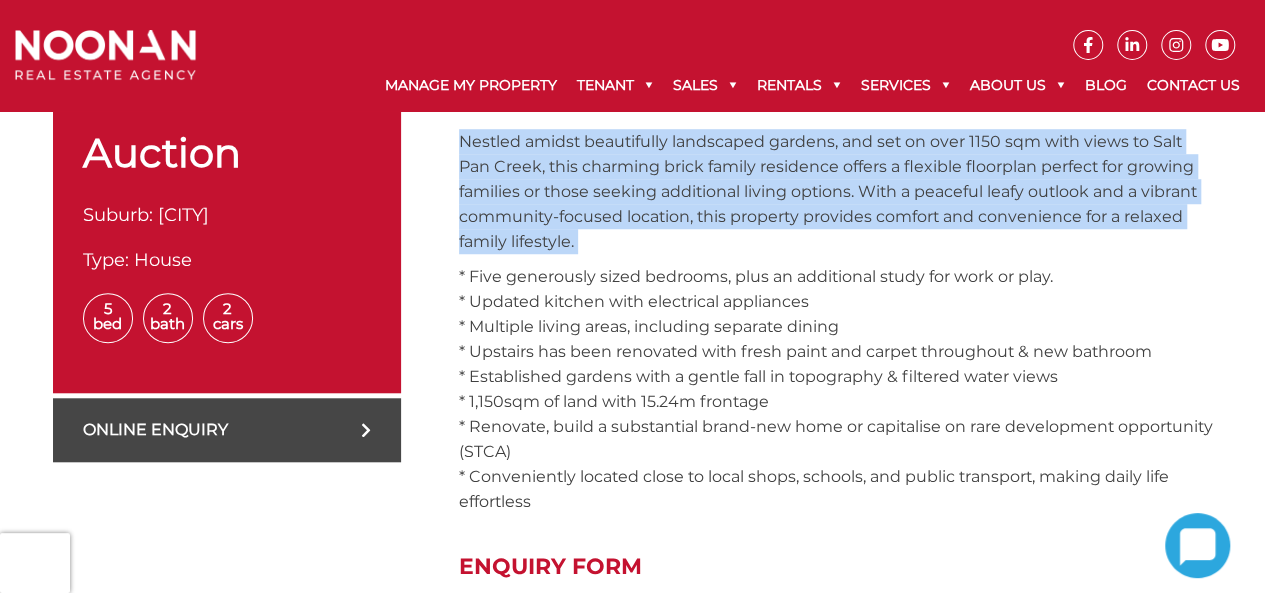 click on "Nestled amidst beautifully landscaped gardens, and set on over 1150 sqm with views to Salt Pan Creek, this charming brick family residence offers a flexible floorplan perfect for growing families or those seeking additional living options. With a peaceful leafy outlook and a vibrant community-focused location, this property provides comfort and convenience for a relaxed family lifestyle." at bounding box center [836, 191] 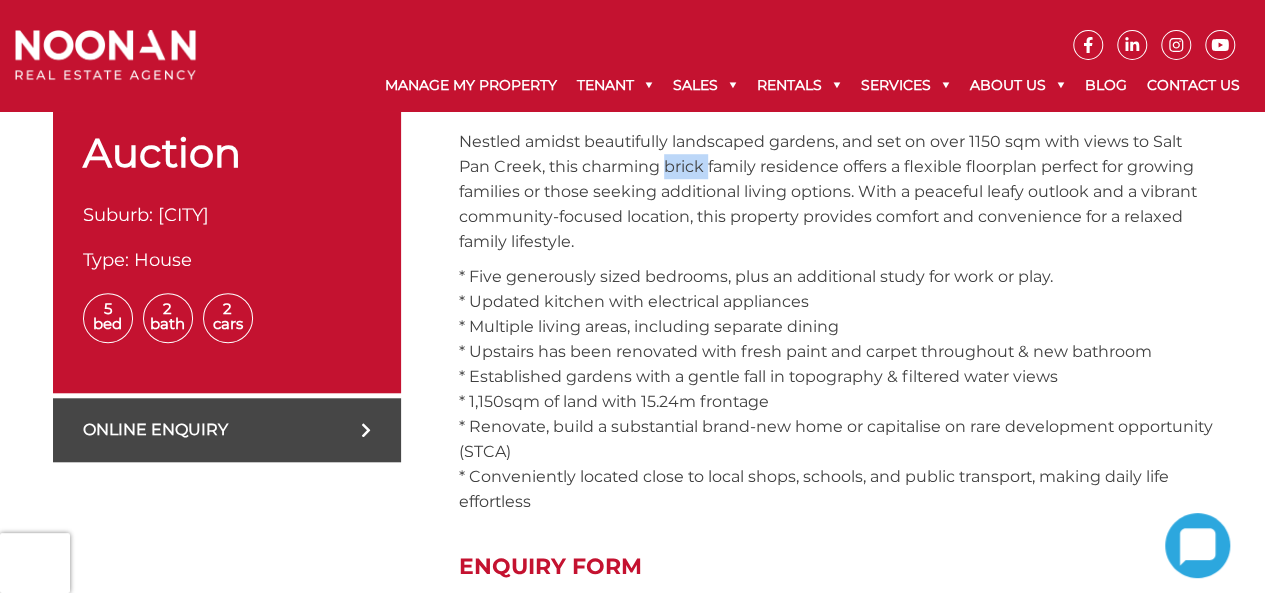 click on "Nestled amidst beautifully landscaped gardens, and set on over 1150 sqm with views to Salt Pan Creek, this charming brick family residence offers a flexible floorplan perfect for growing families or those seeking additional living options. With a peaceful leafy outlook and a vibrant community-focused location, this property provides comfort and convenience for a relaxed family lifestyle." at bounding box center [836, 191] 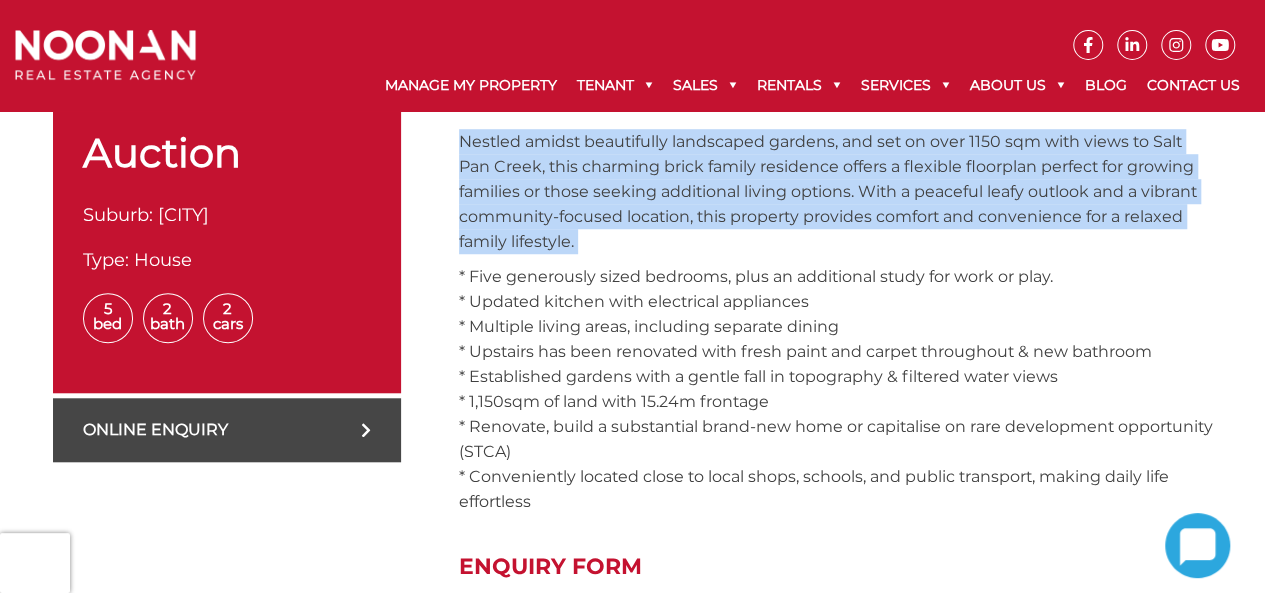click on "Nestled amidst beautifully landscaped gardens, and set on over 1150 sqm with views to Salt Pan Creek, this charming brick family residence offers a flexible floorplan perfect for growing families or those seeking additional living options. With a peaceful leafy outlook and a vibrant community-focused location, this property provides comfort and convenience for a relaxed family lifestyle." at bounding box center [836, 191] 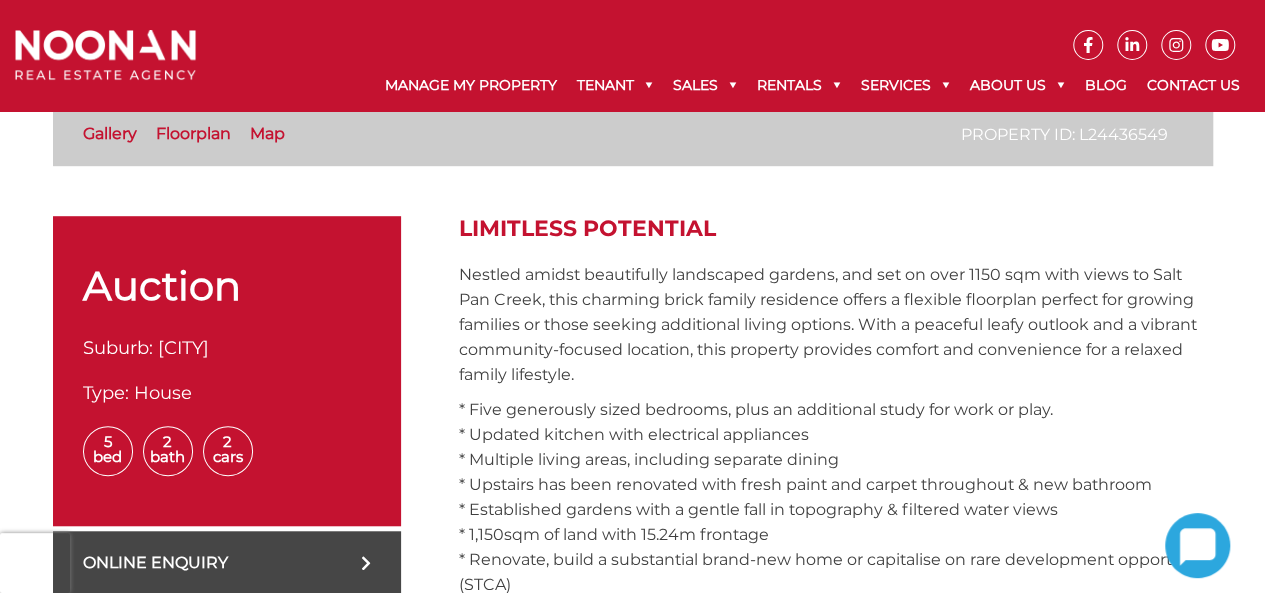 scroll, scrollTop: 397, scrollLeft: 0, axis: vertical 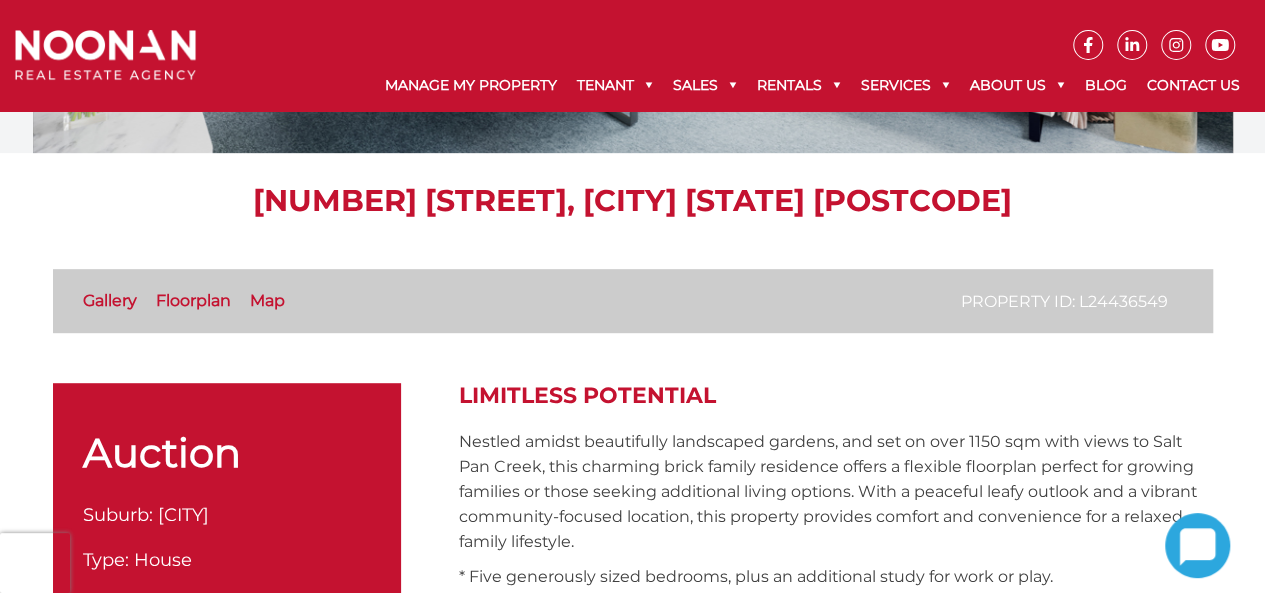 click on "Limitless Potential" at bounding box center [836, 396] 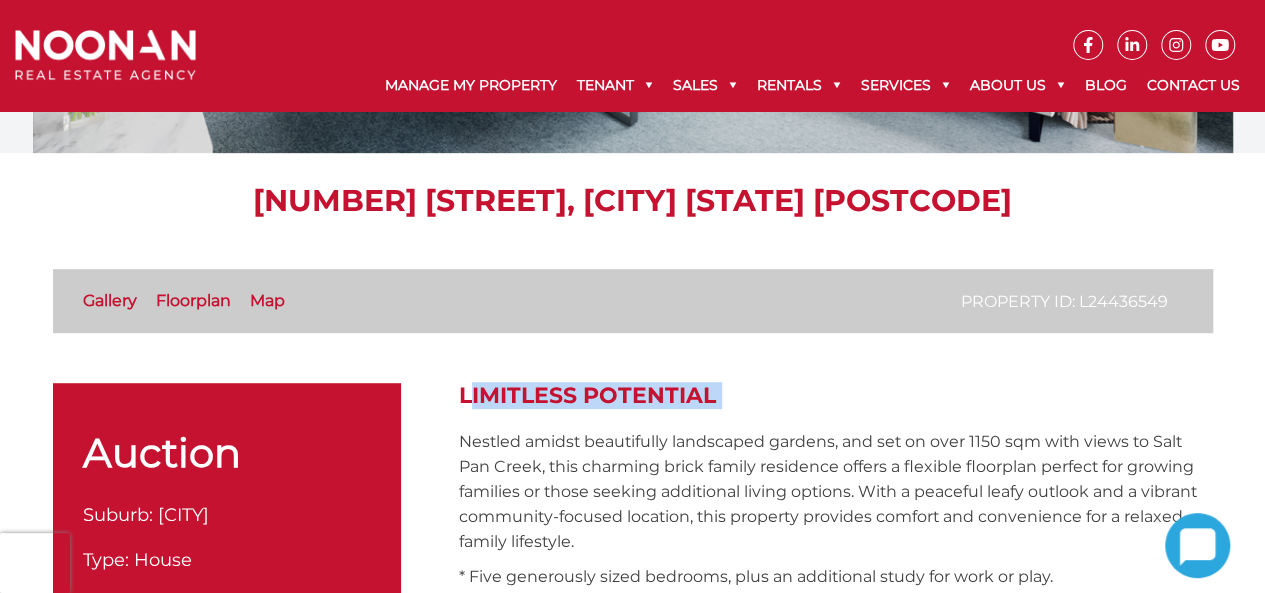 click on "Limitless Potential" at bounding box center [836, 396] 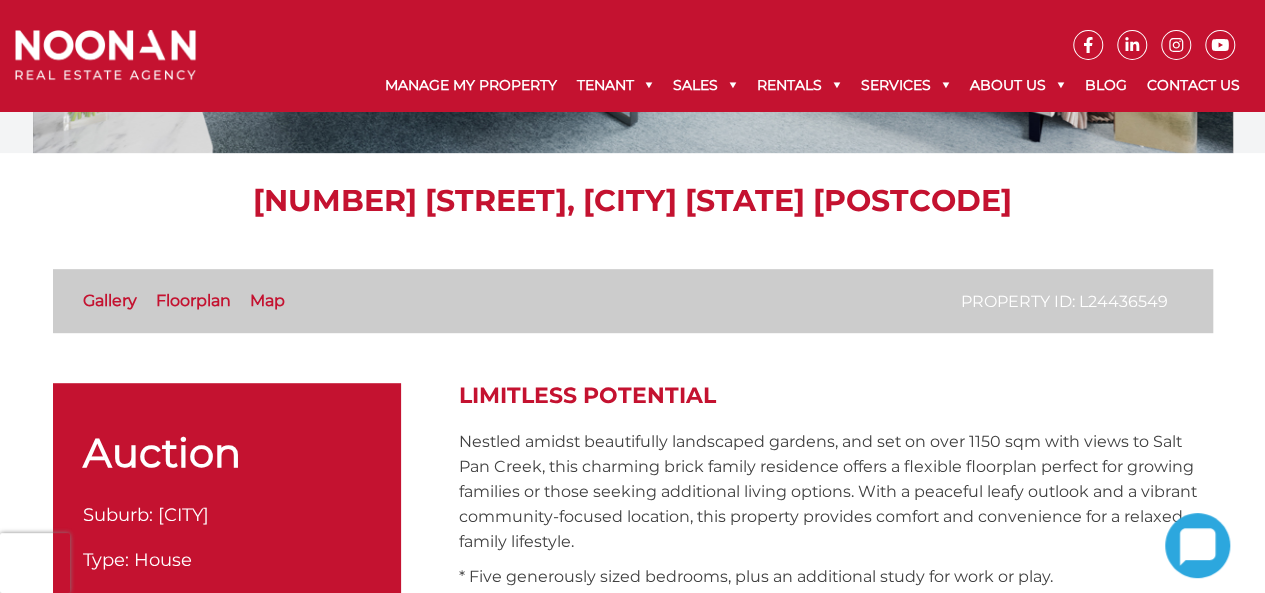 click on "Nestled amidst beautifully landscaped gardens, and set on over 1150 sqm with views to Salt Pan Creek, this charming brick family residence offers a flexible floorplan perfect for growing families or those seeking additional living options. With a peaceful leafy outlook and a vibrant community-focused location, this property provides comfort and convenience for a relaxed family lifestyle." at bounding box center (836, 491) 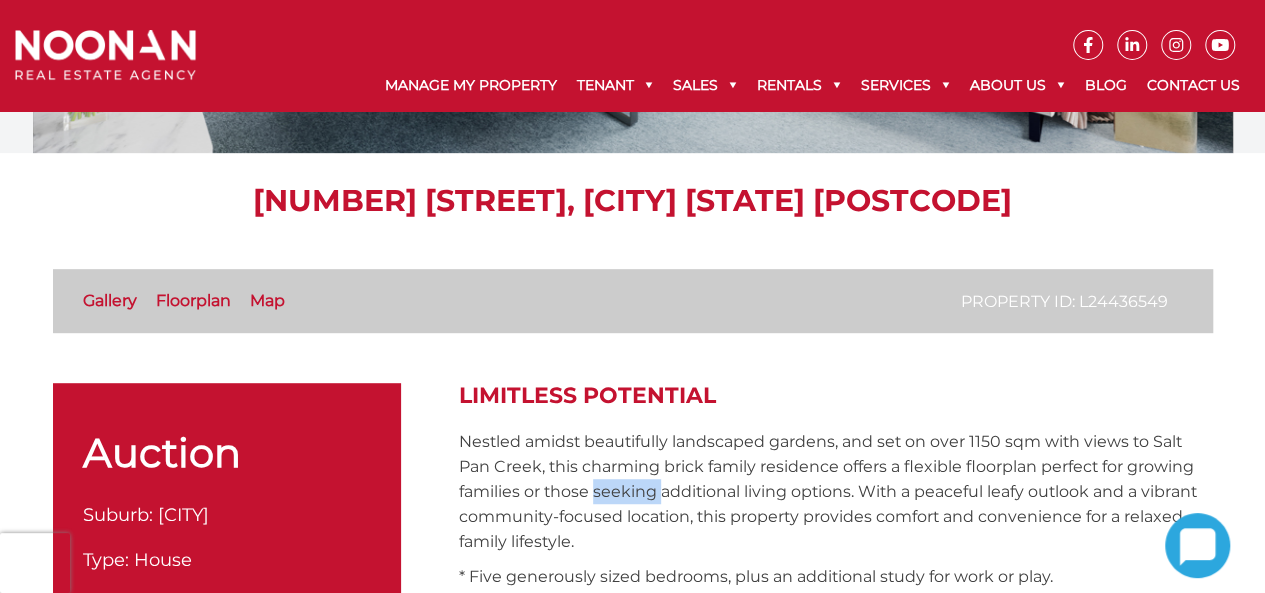 click on "Nestled amidst beautifully landscaped gardens, and set on over 1150 sqm with views to Salt Pan Creek, this charming brick family residence offers a flexible floorplan perfect for growing families or those seeking additional living options. With a peaceful leafy outlook and a vibrant community-focused location, this property provides comfort and convenience for a relaxed family lifestyle." at bounding box center (836, 491) 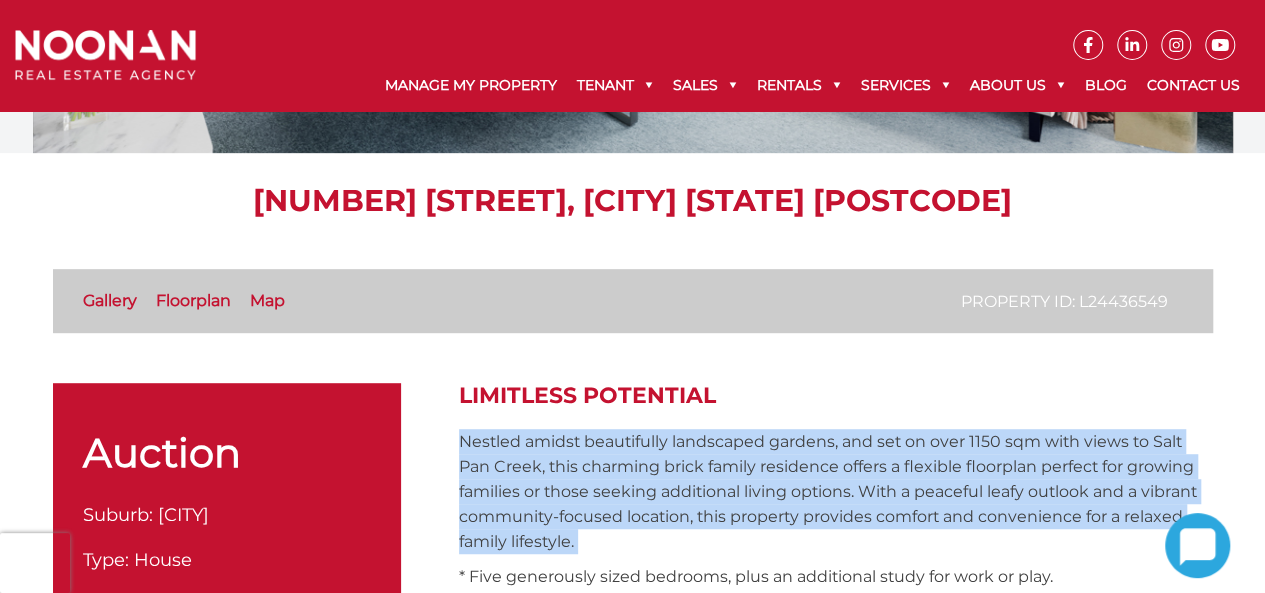 click on "Nestled amidst beautifully landscaped gardens, and set on over 1150 sqm with views to Salt Pan Creek, this charming brick family residence offers a flexible floorplan perfect for growing families or those seeking additional living options. With a peaceful leafy outlook and a vibrant community-focused location, this property provides comfort and convenience for a relaxed family lifestyle." at bounding box center [836, 491] 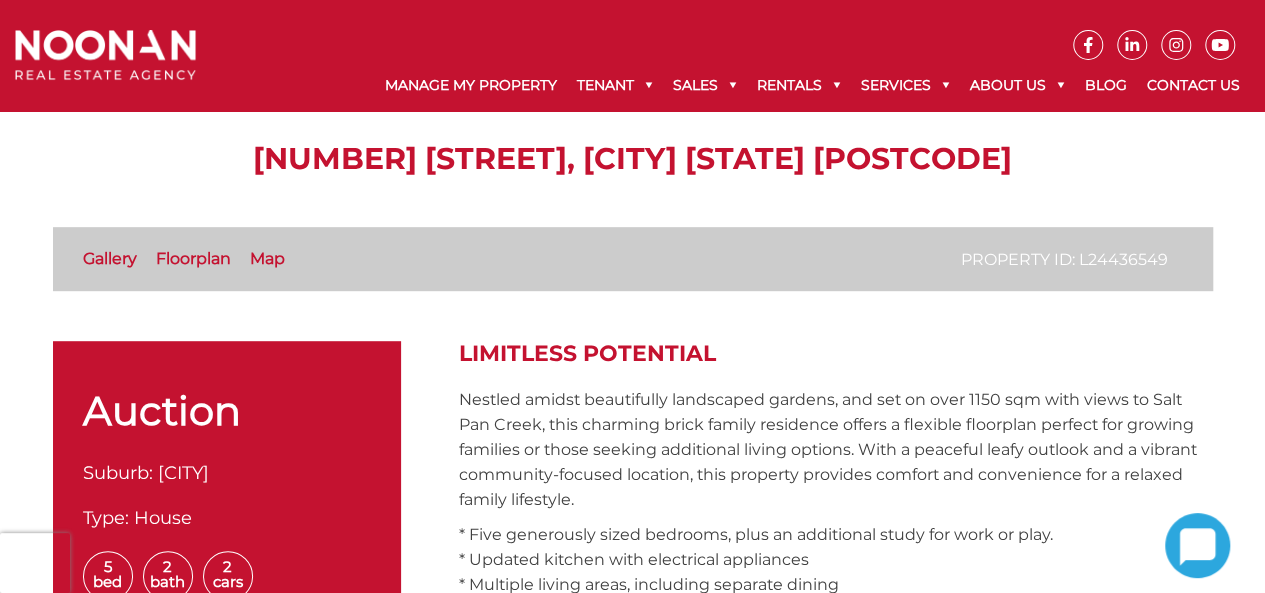 scroll, scrollTop: 297, scrollLeft: 0, axis: vertical 